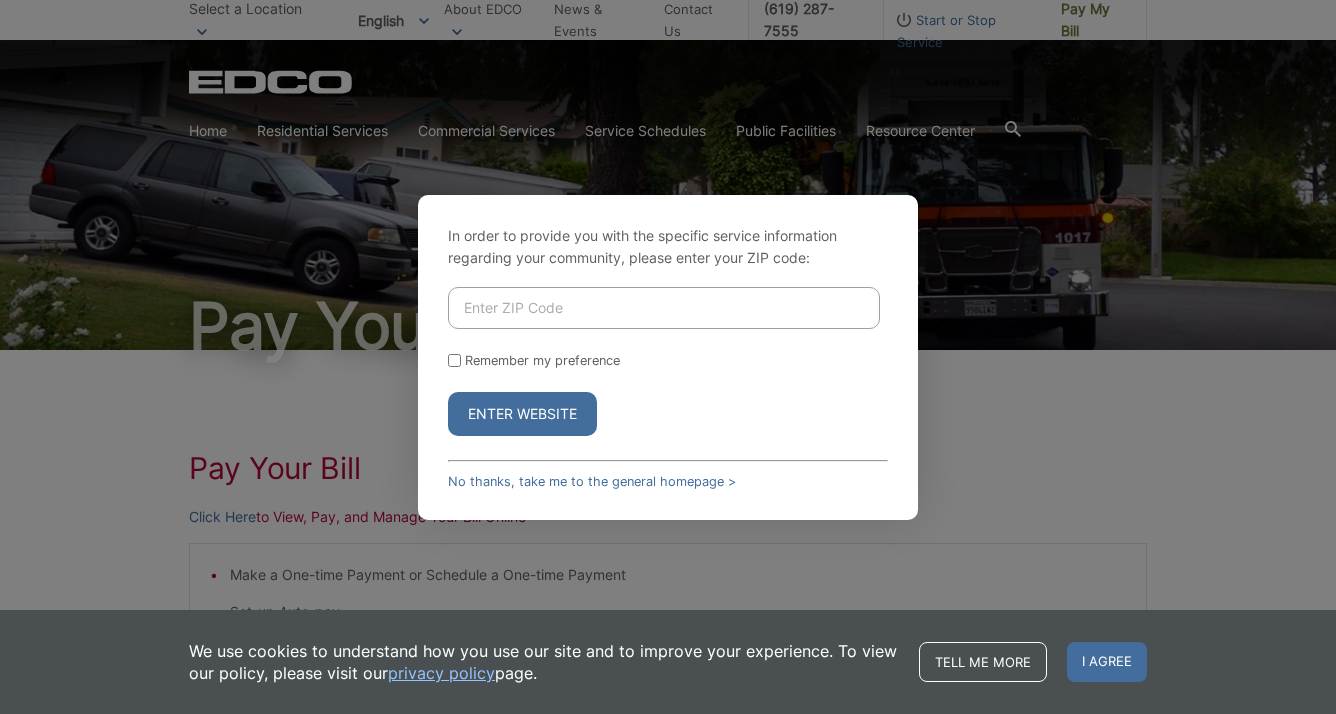 scroll, scrollTop: 0, scrollLeft: 0, axis: both 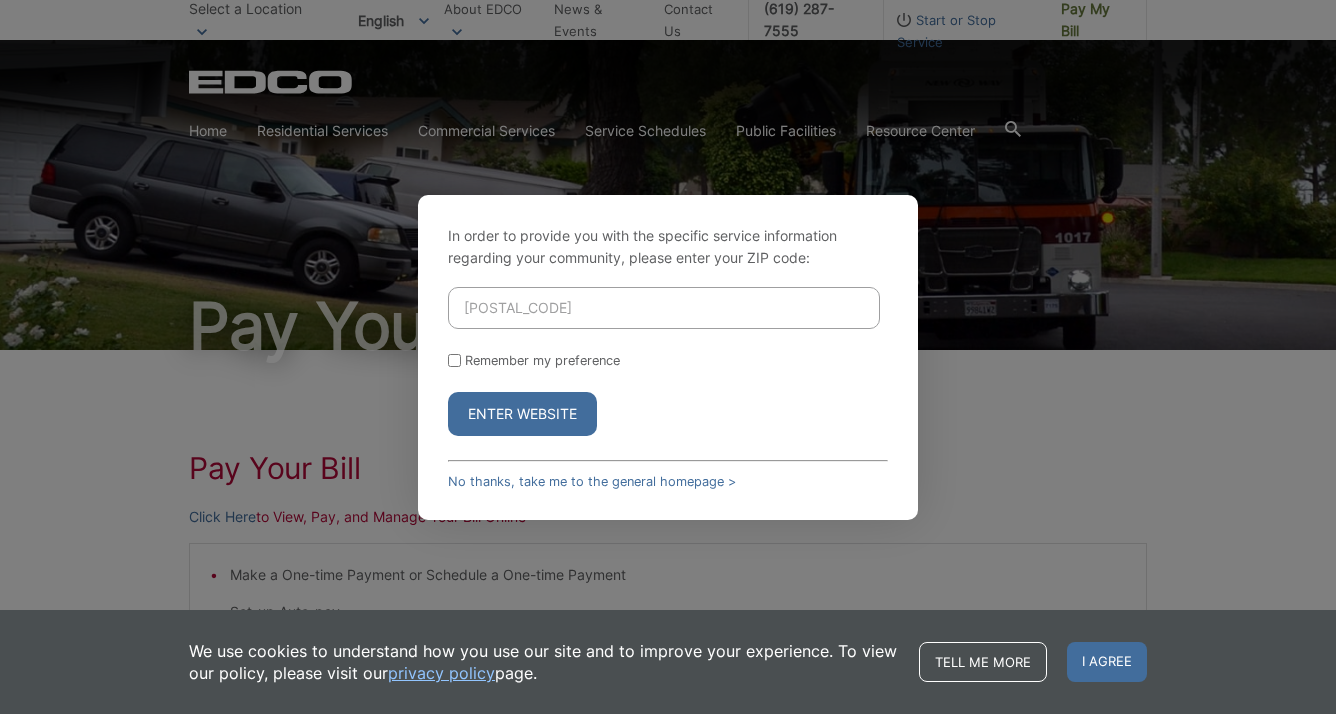 click on "Enter Website" at bounding box center (522, 414) 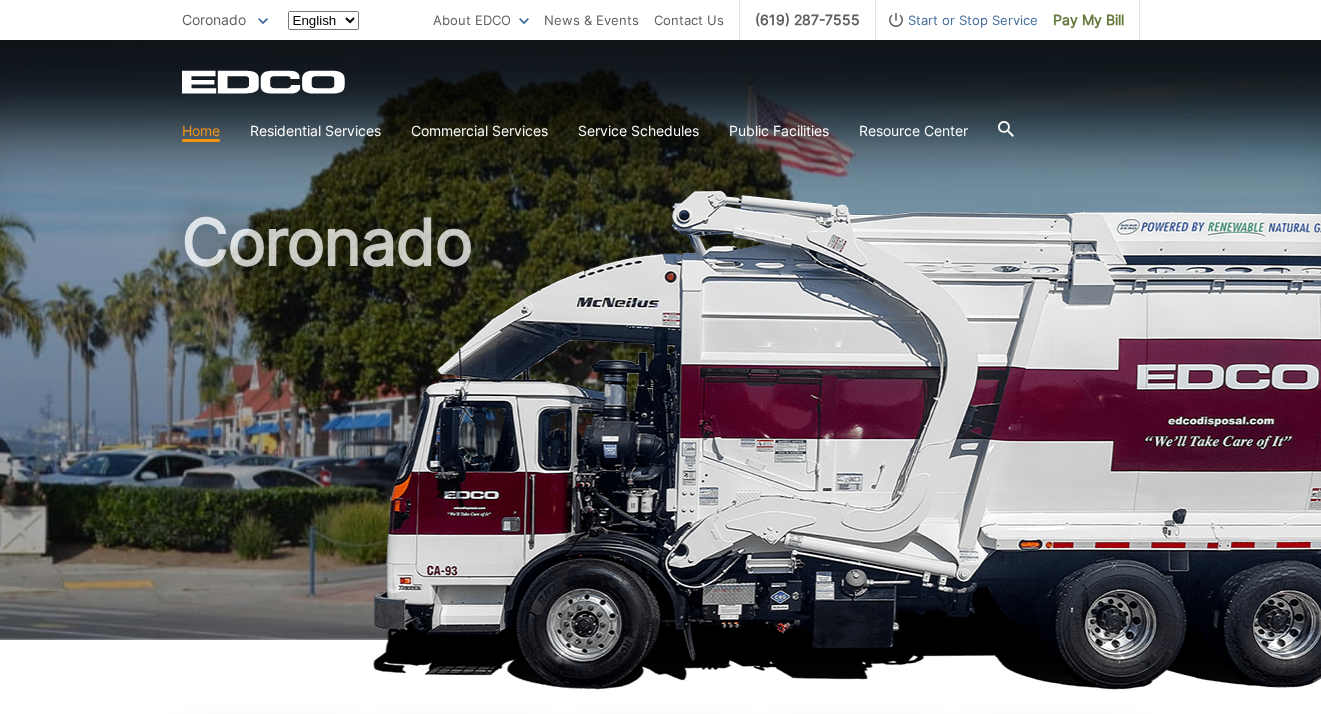 scroll, scrollTop: 0, scrollLeft: 0, axis: both 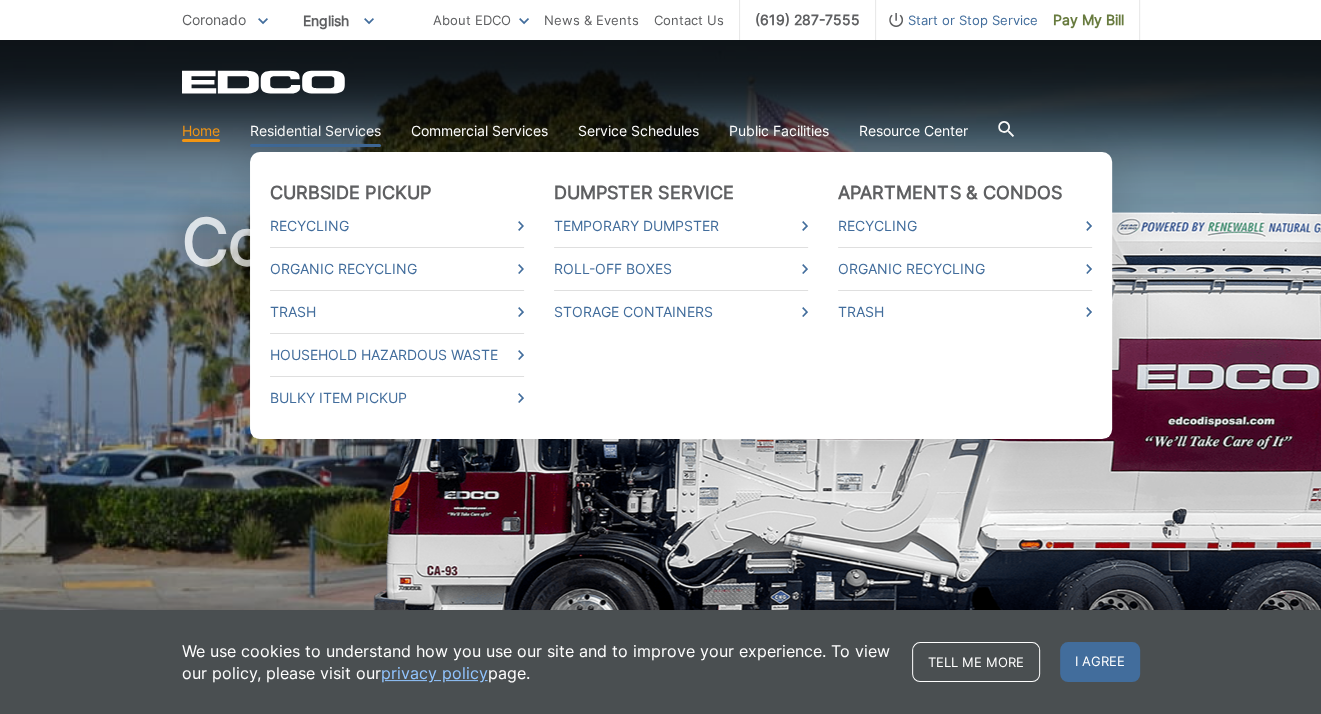 click on "Residential Services" at bounding box center (315, 131) 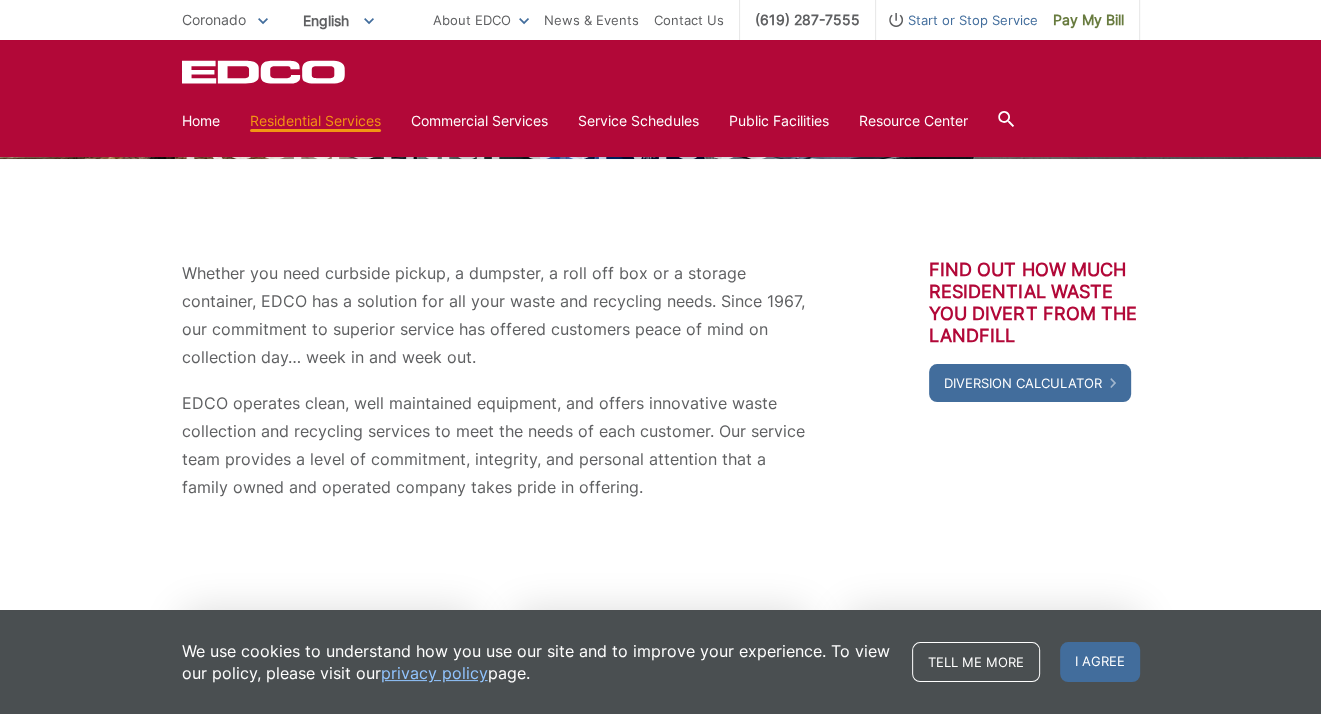 scroll, scrollTop: 0, scrollLeft: 0, axis: both 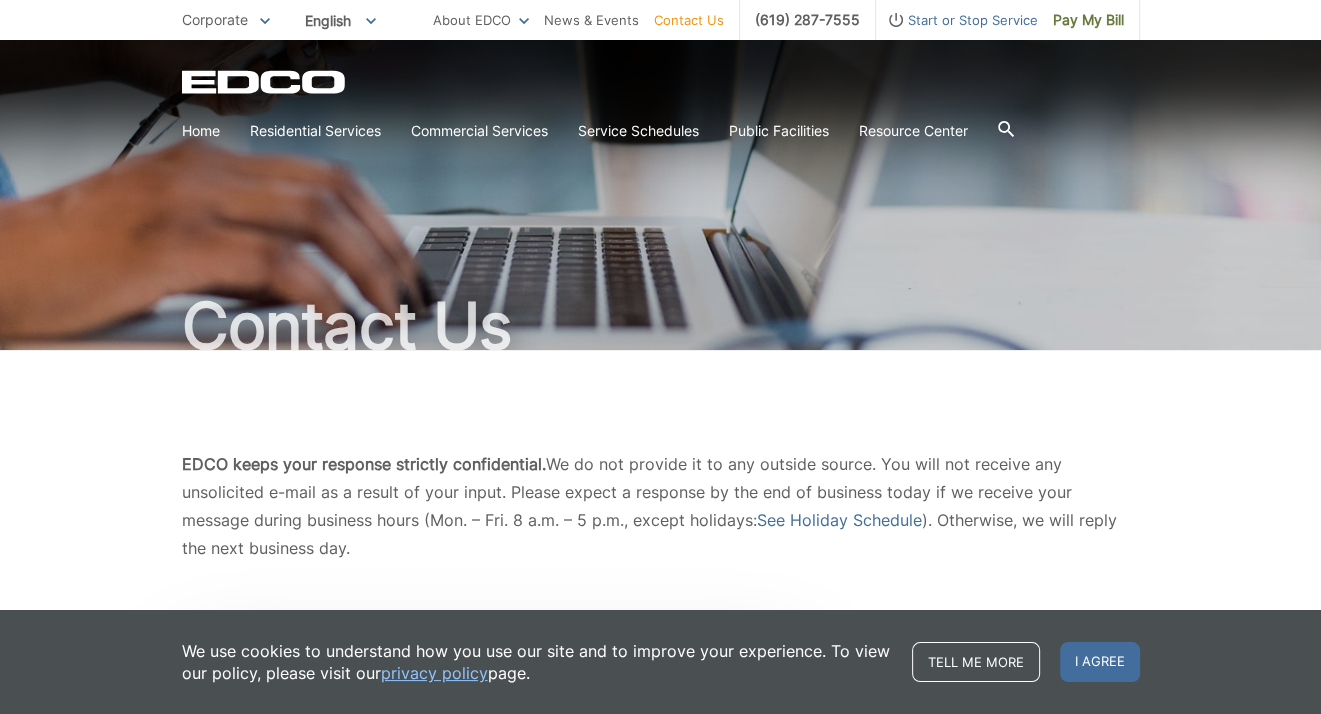 click on "I agree" at bounding box center (1100, 662) 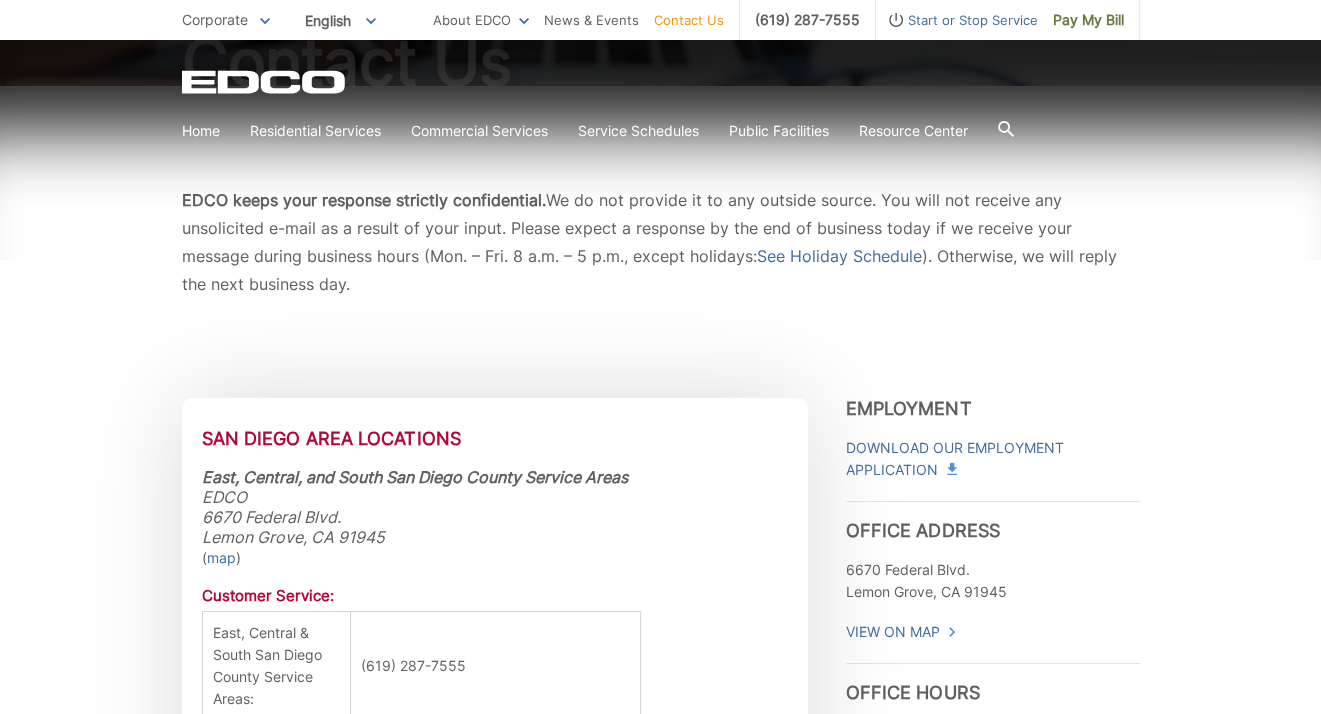 scroll, scrollTop: 400, scrollLeft: 0, axis: vertical 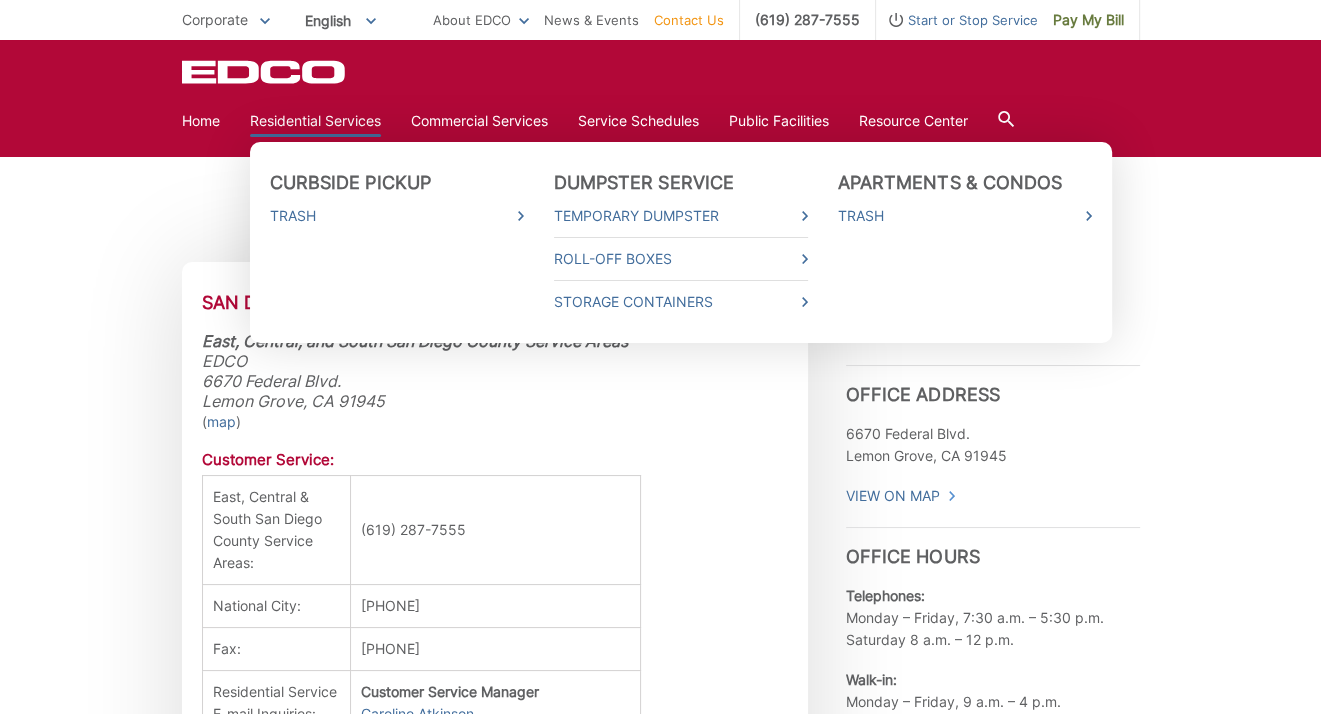 click on "Residential Services" at bounding box center (315, 121) 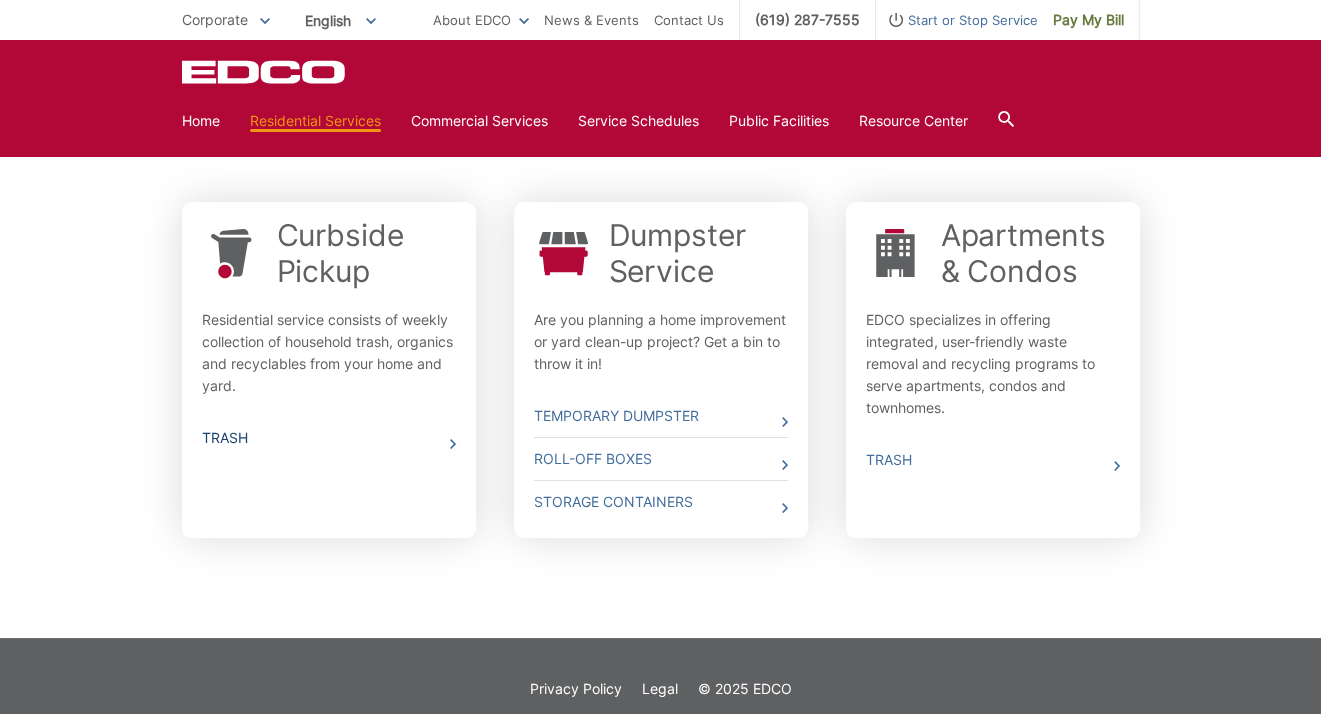 scroll, scrollTop: 625, scrollLeft: 0, axis: vertical 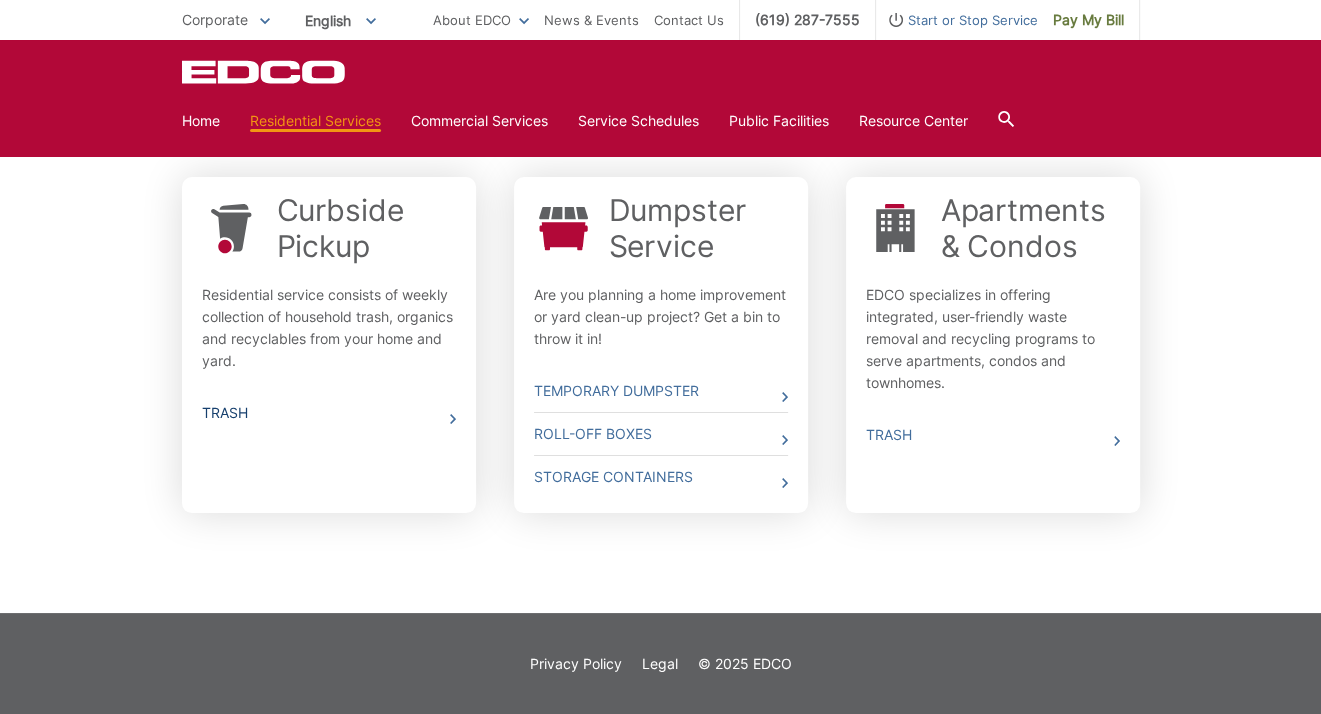 click on "Trash" at bounding box center (329, 413) 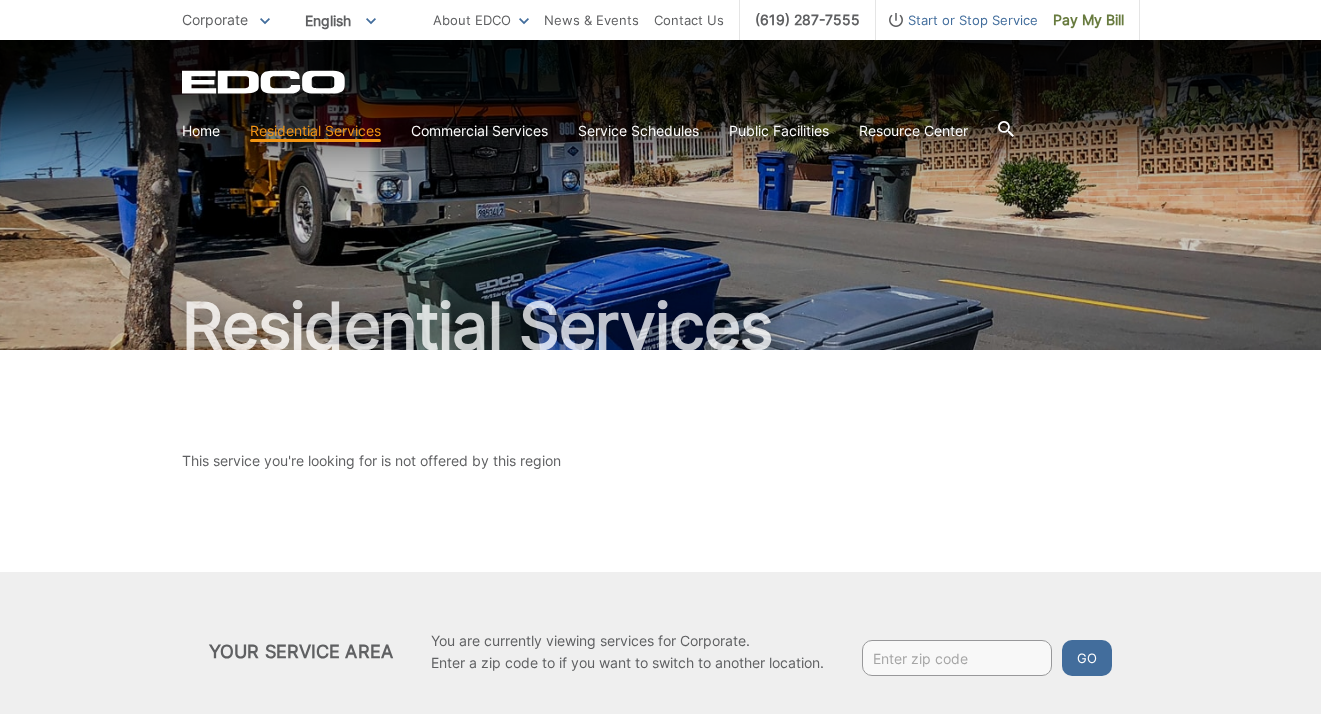 scroll, scrollTop: 0, scrollLeft: 0, axis: both 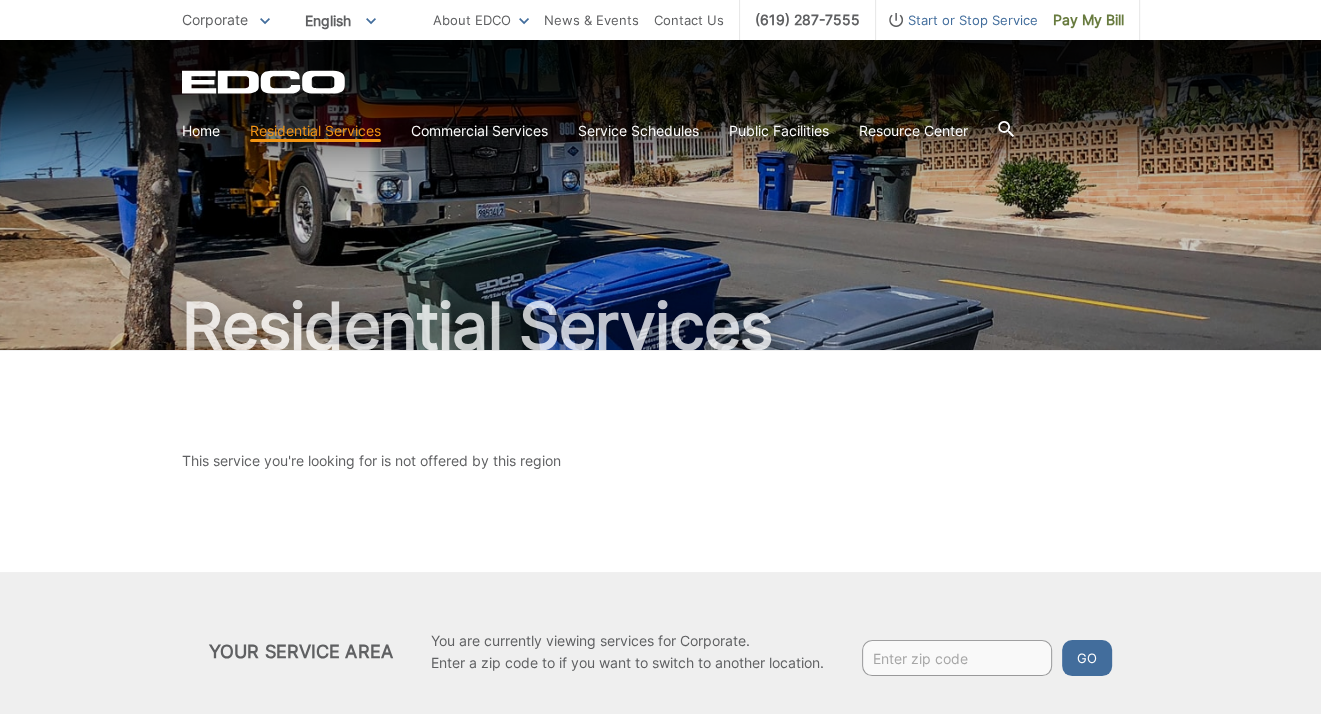 click at bounding box center [957, 658] 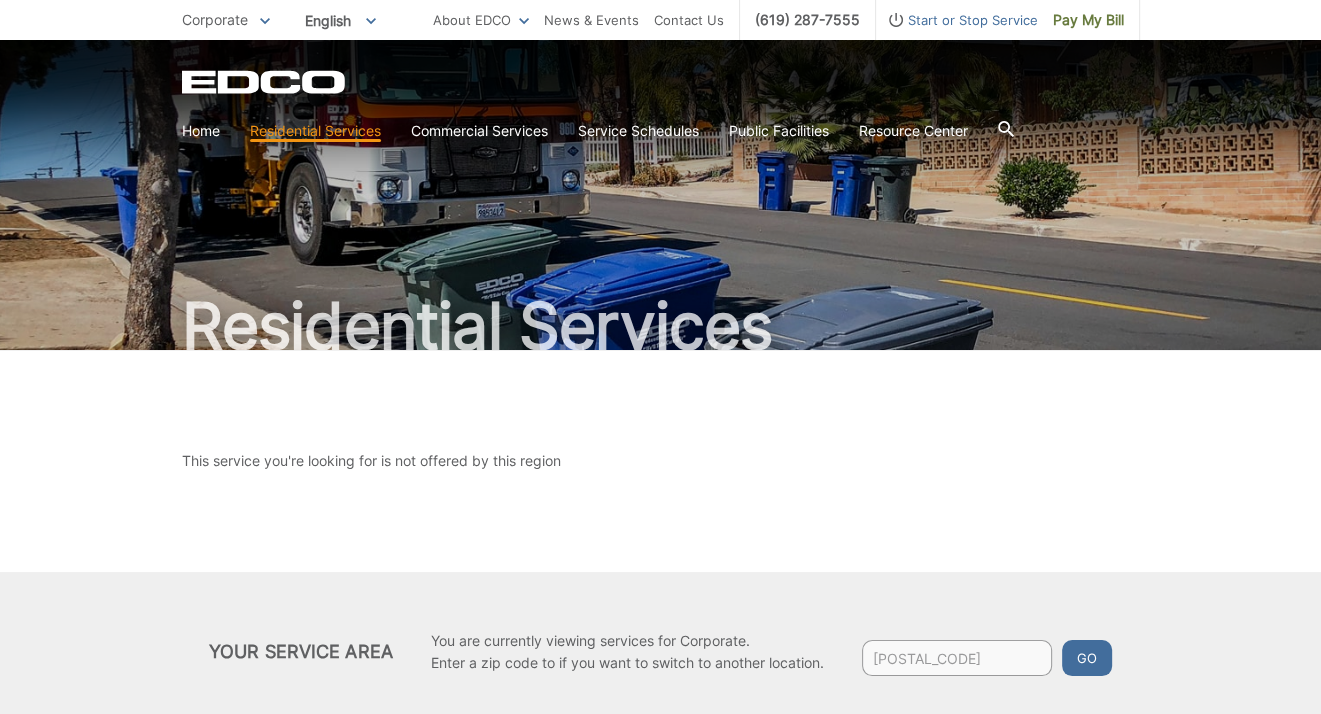 type on "92118" 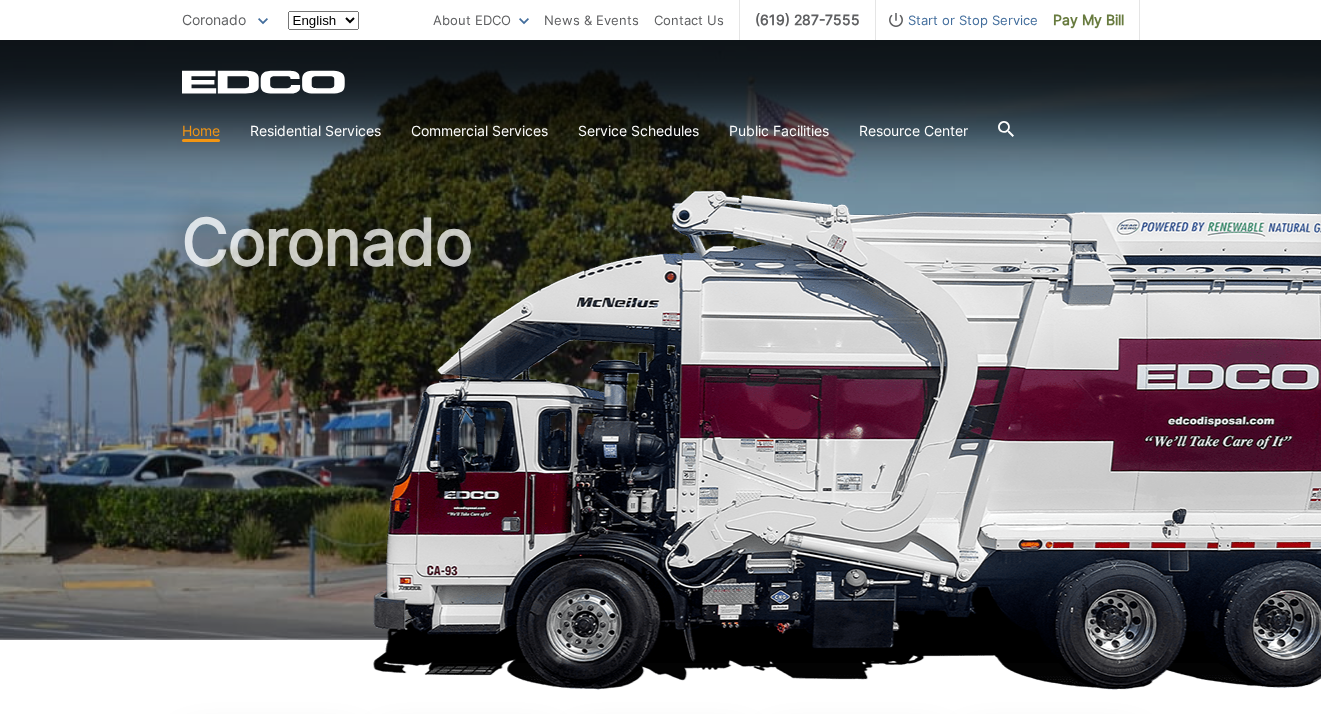 scroll, scrollTop: 0, scrollLeft: 0, axis: both 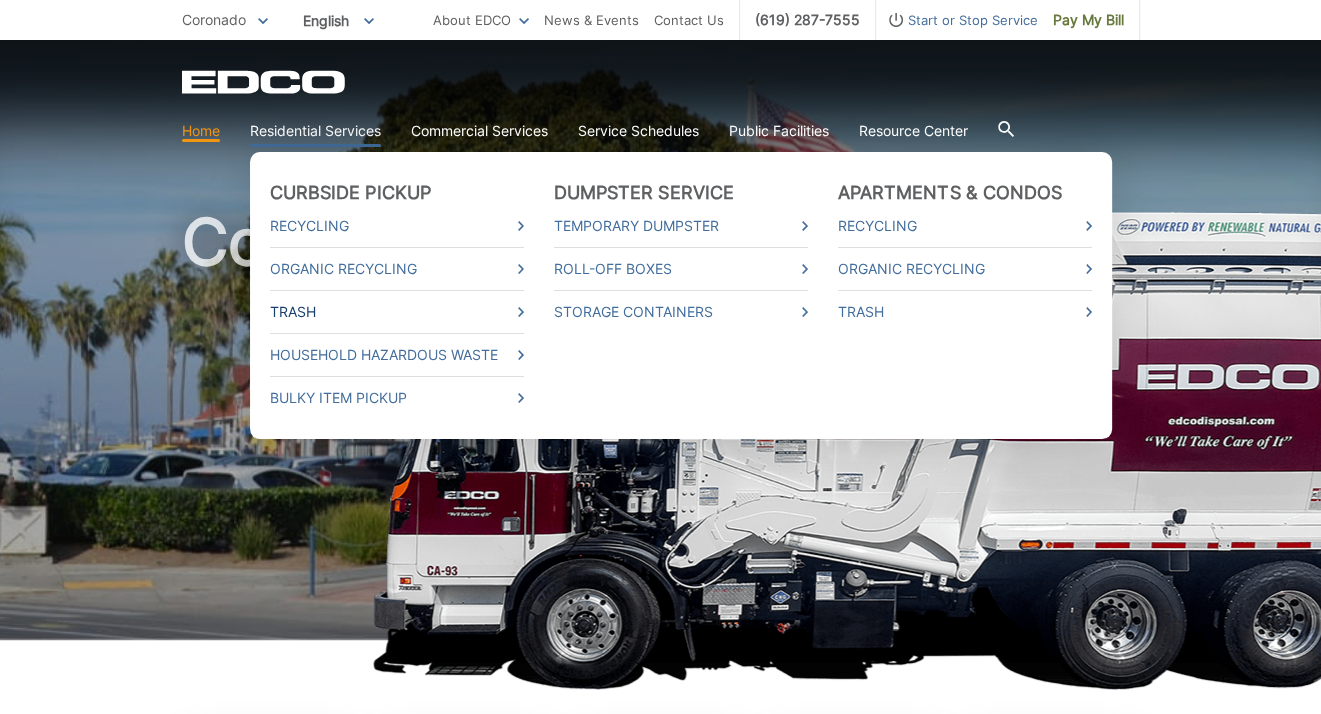 click on "Trash" at bounding box center [397, 312] 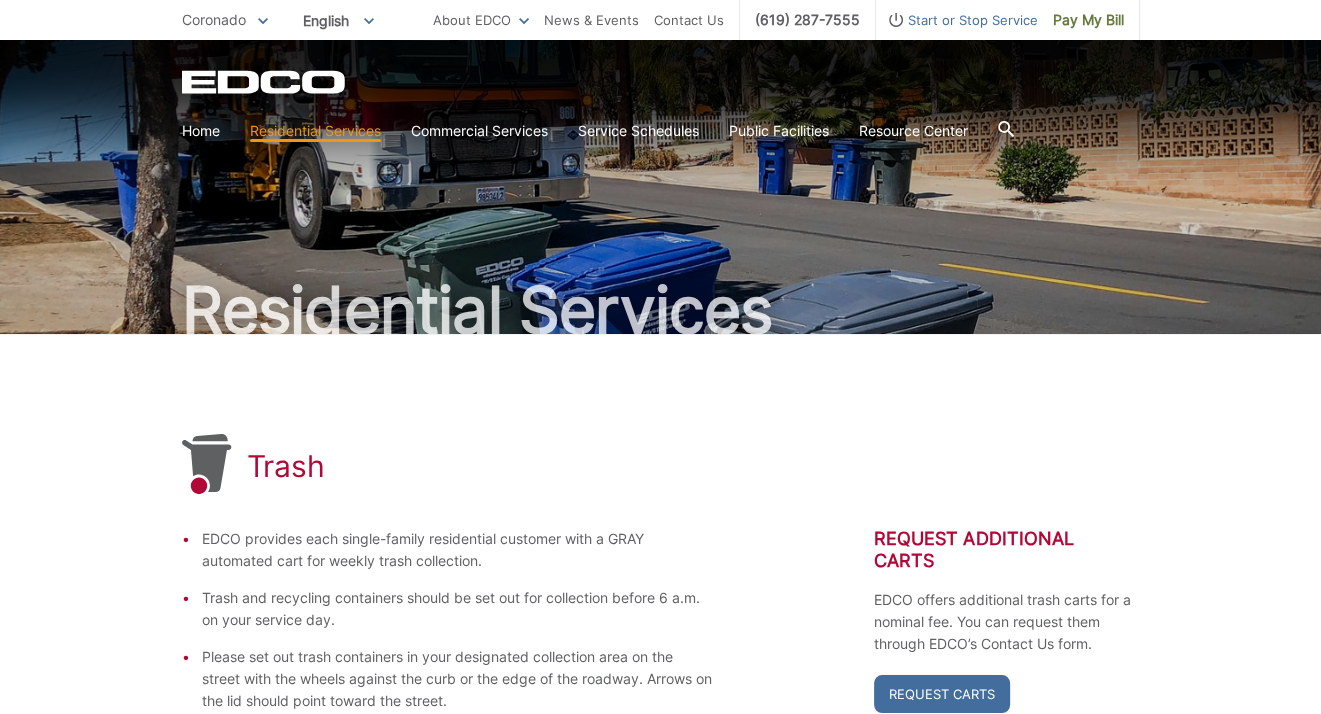 scroll, scrollTop: 0, scrollLeft: 0, axis: both 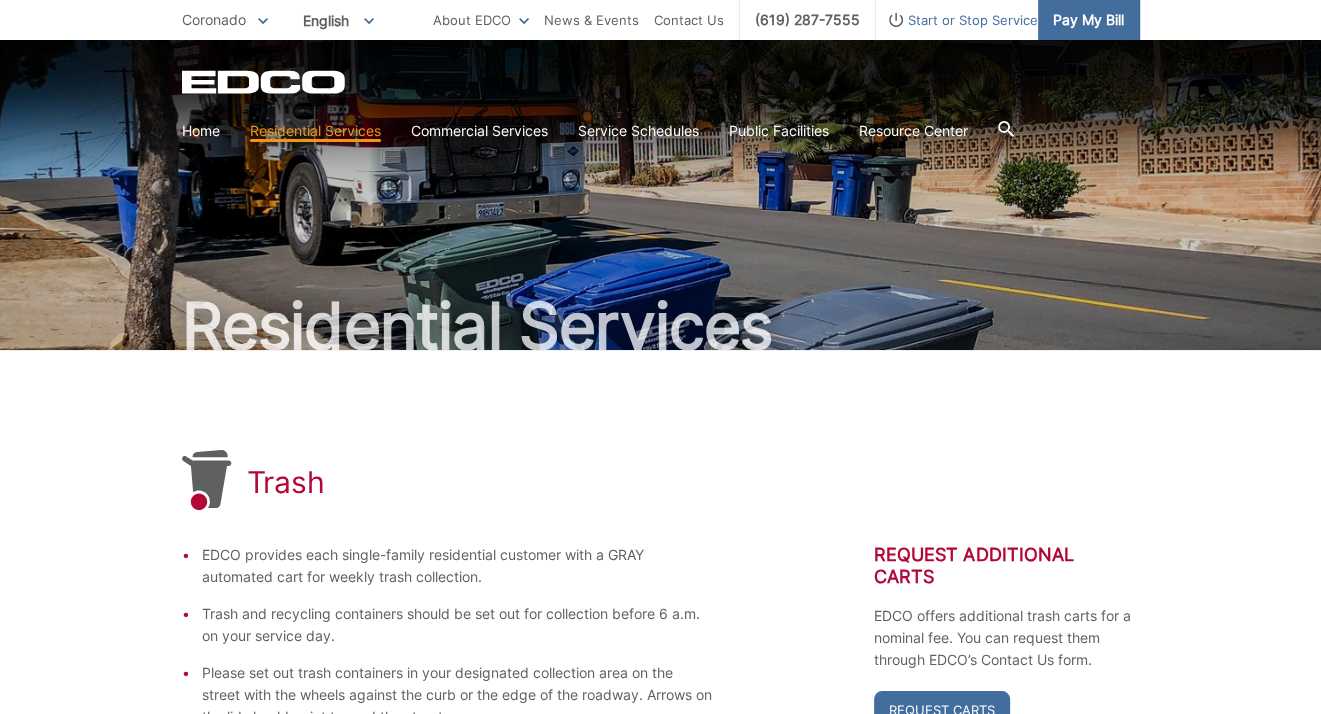 click on "Pay My Bill" at bounding box center (1088, 20) 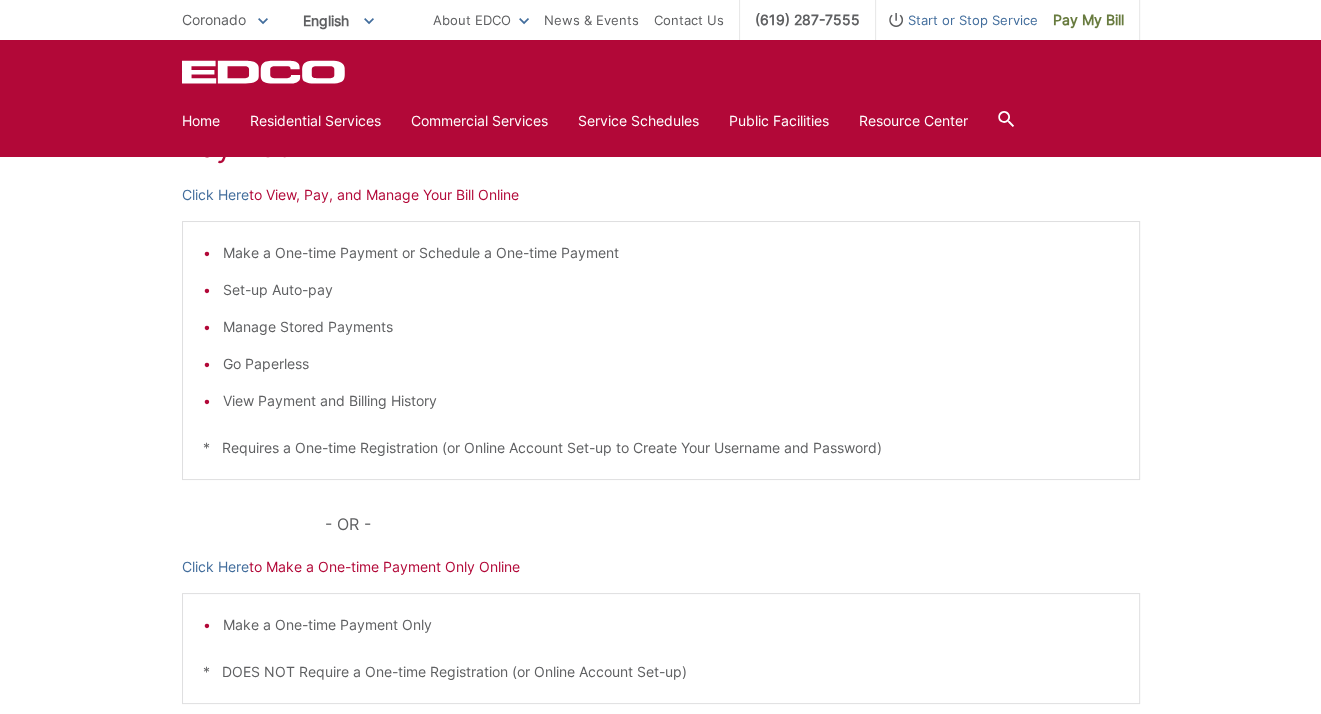 scroll, scrollTop: 200, scrollLeft: 0, axis: vertical 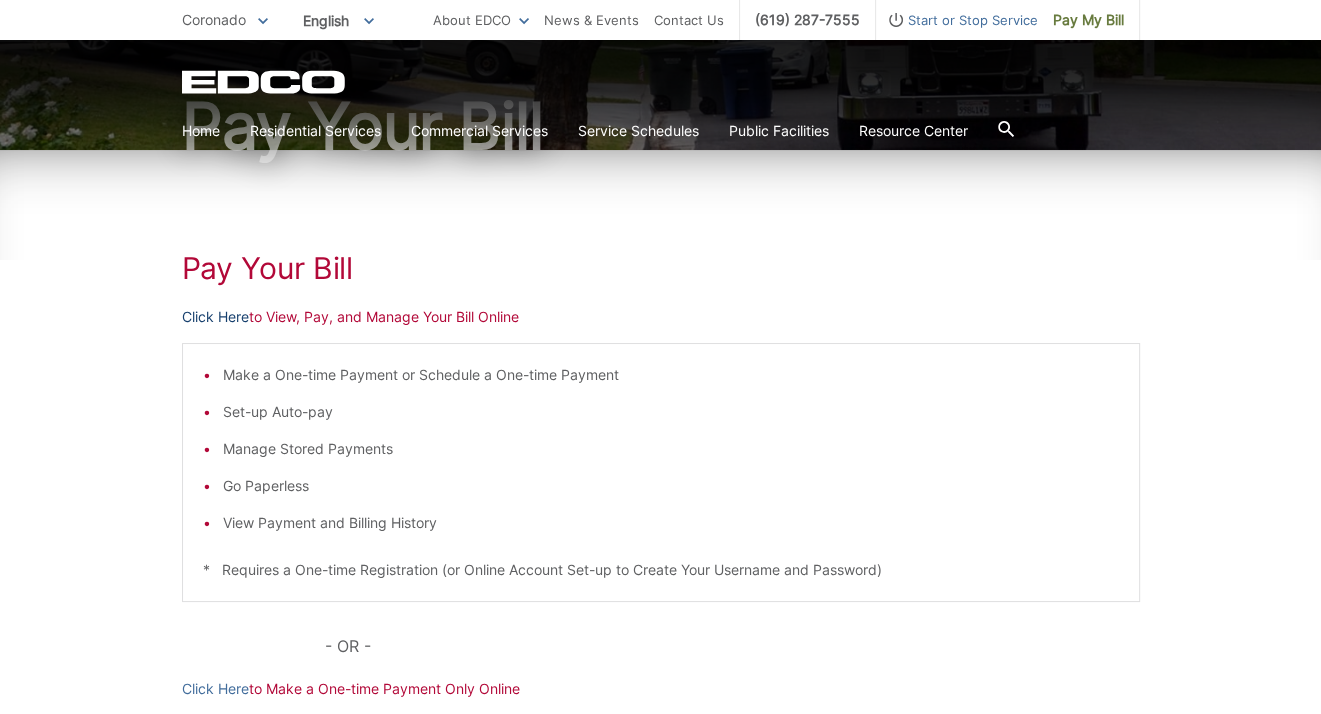 click on "Click Here" at bounding box center [215, 317] 